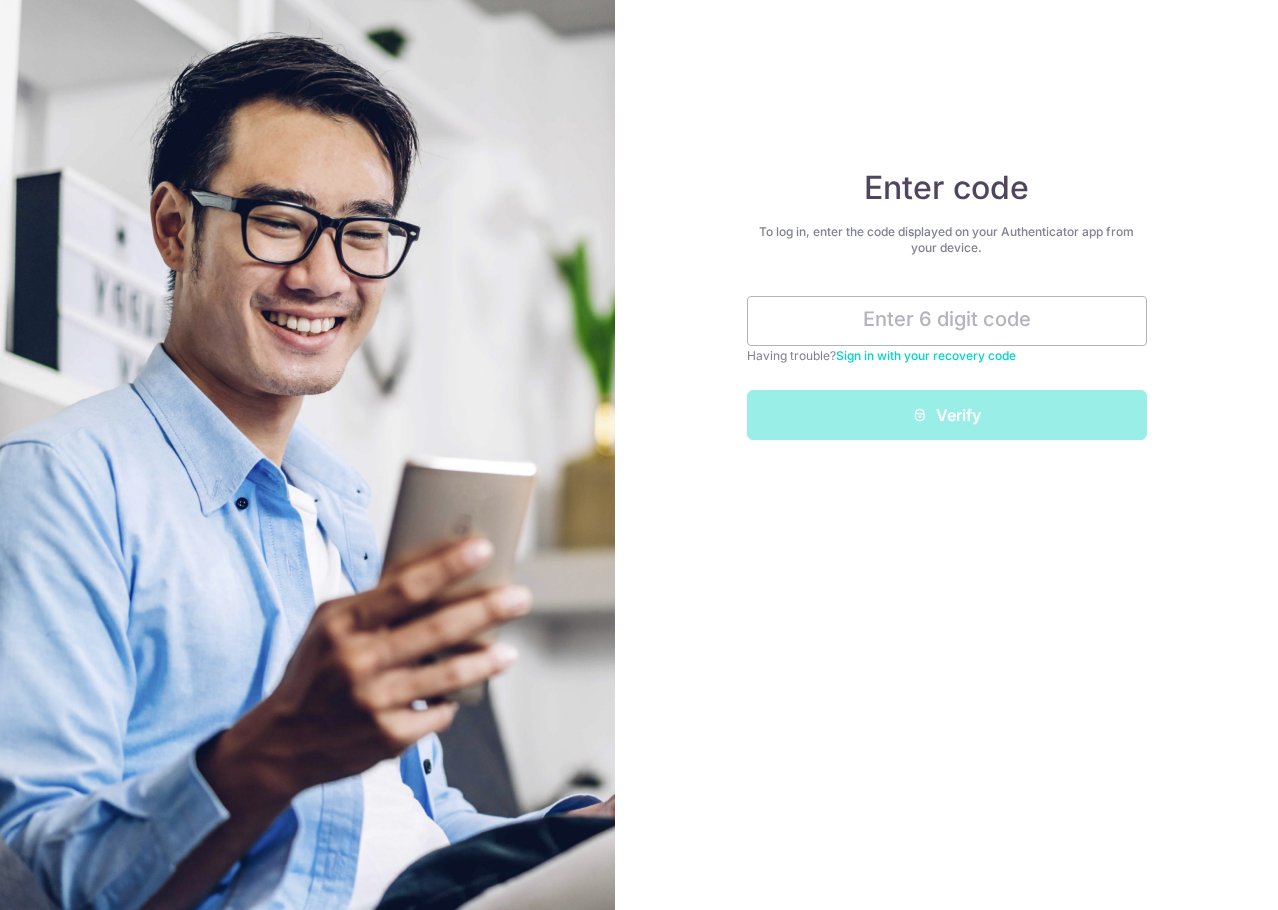 scroll, scrollTop: 0, scrollLeft: 0, axis: both 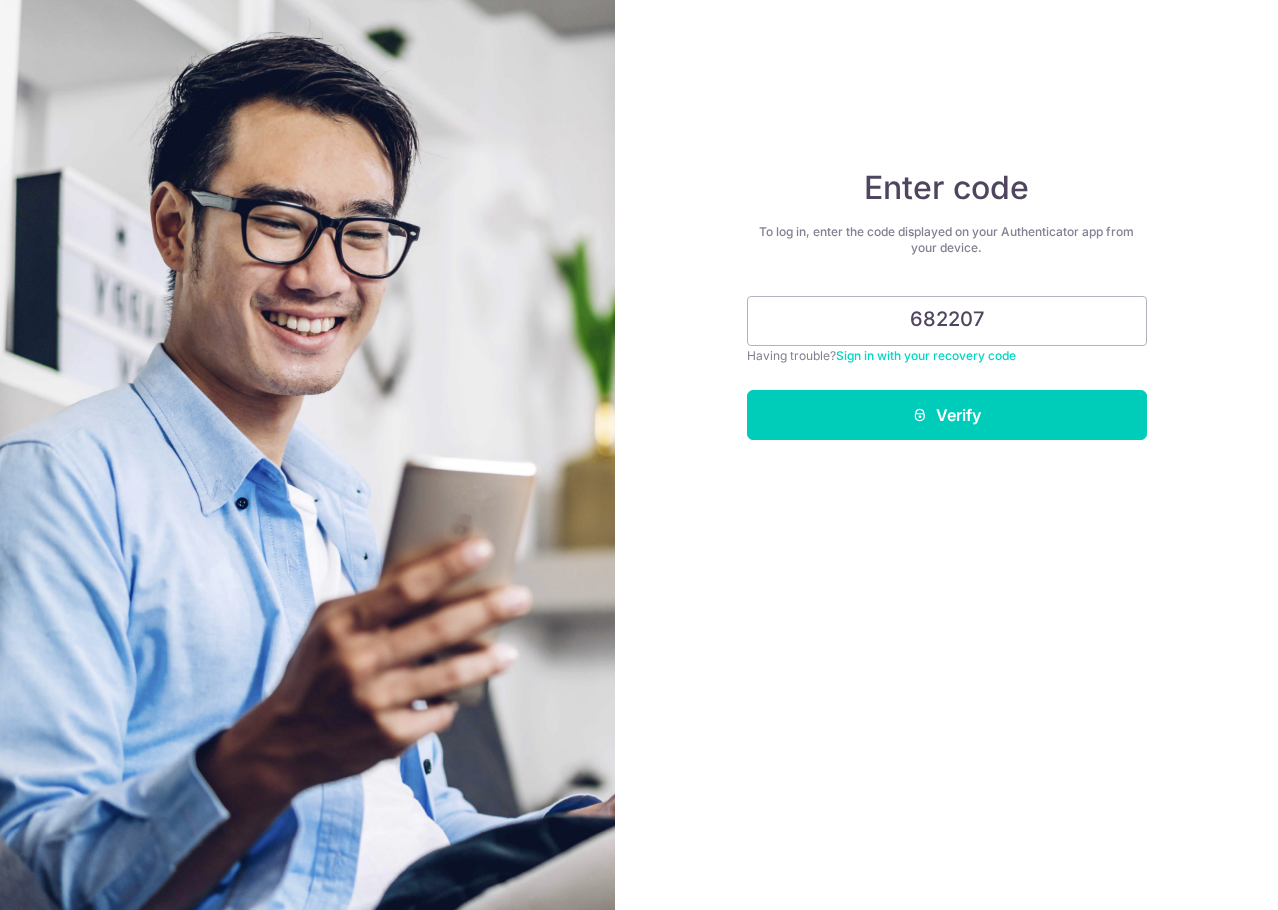 type on "682207" 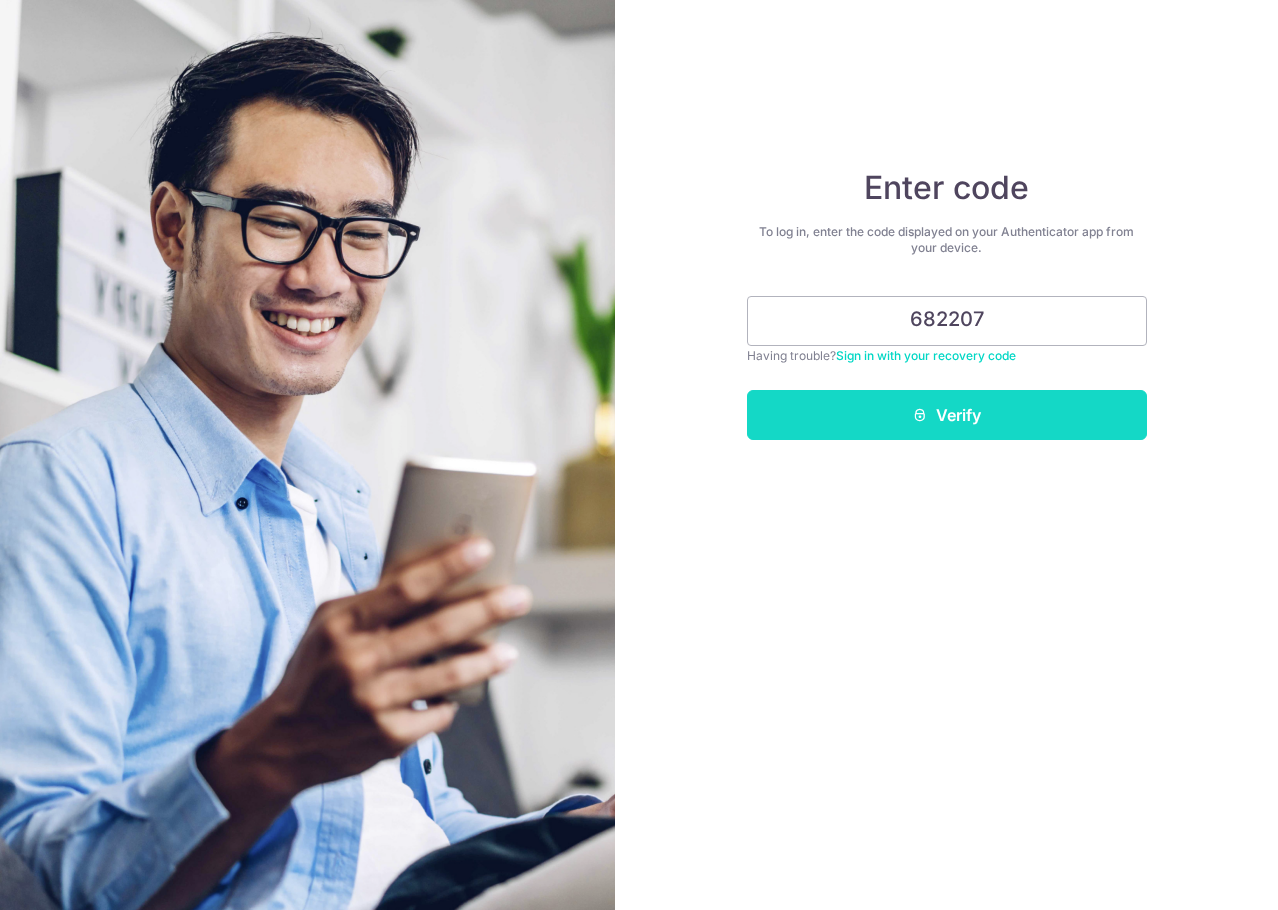 click on "Verify" at bounding box center [947, 415] 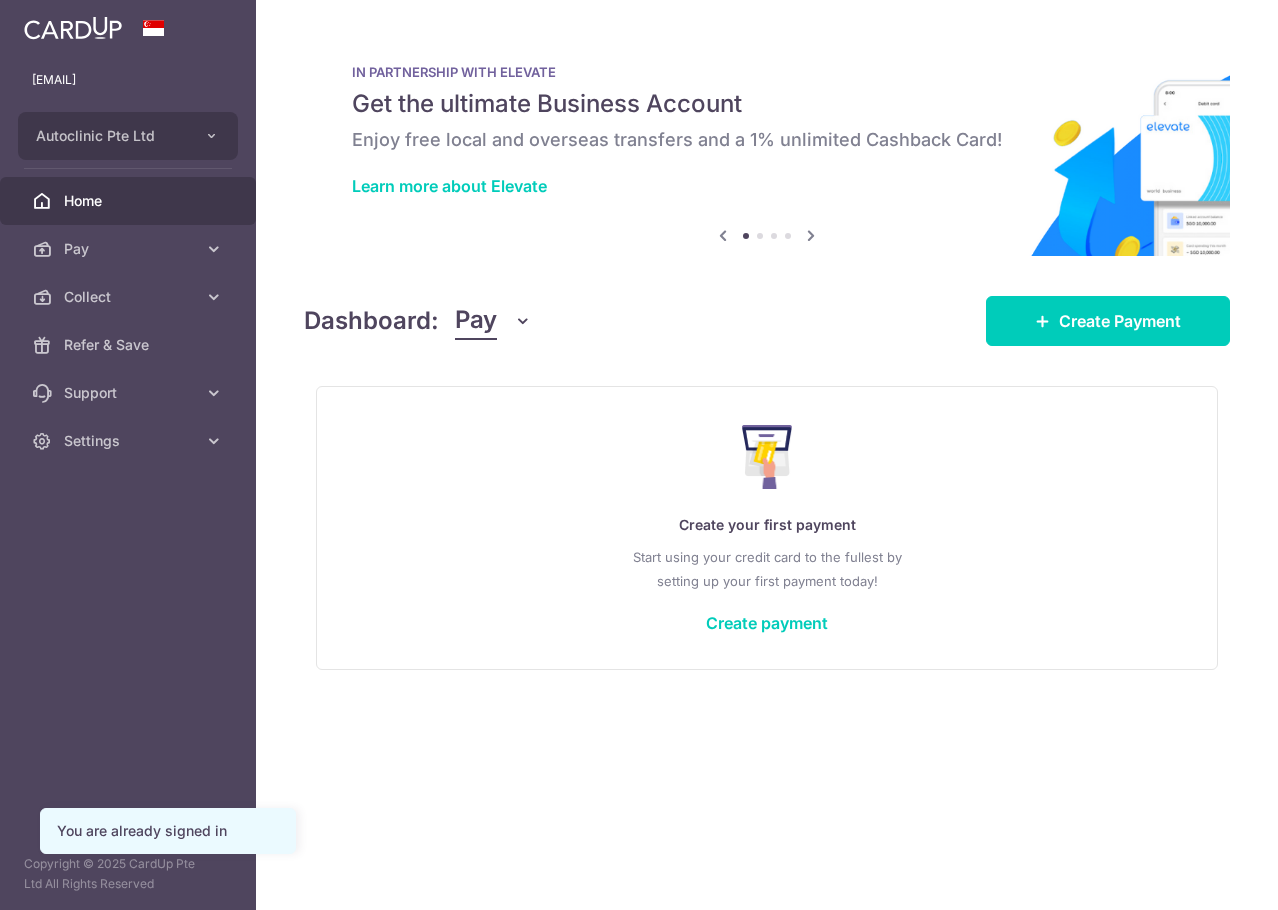 scroll, scrollTop: 0, scrollLeft: 0, axis: both 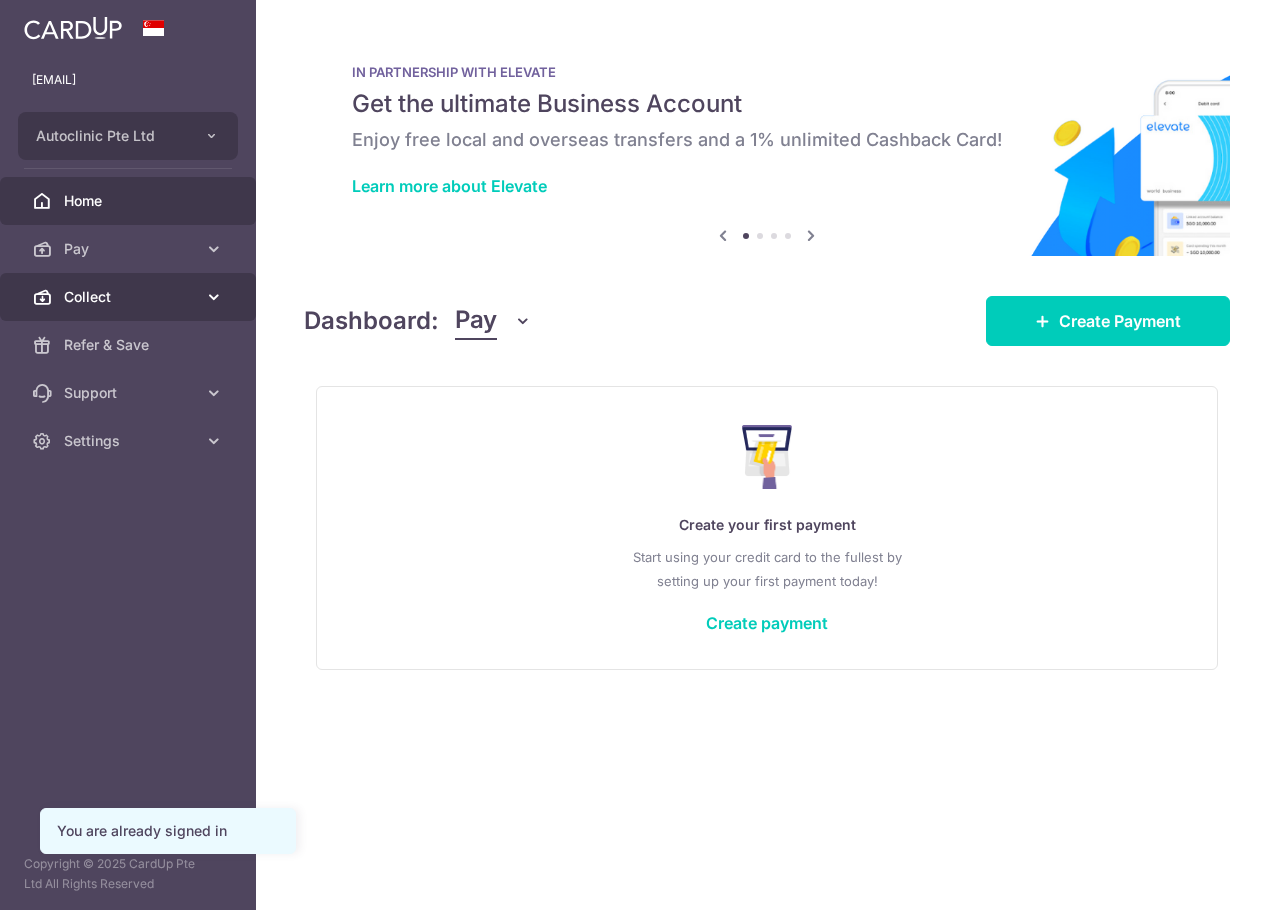 click on "Collect" at bounding box center (128, 297) 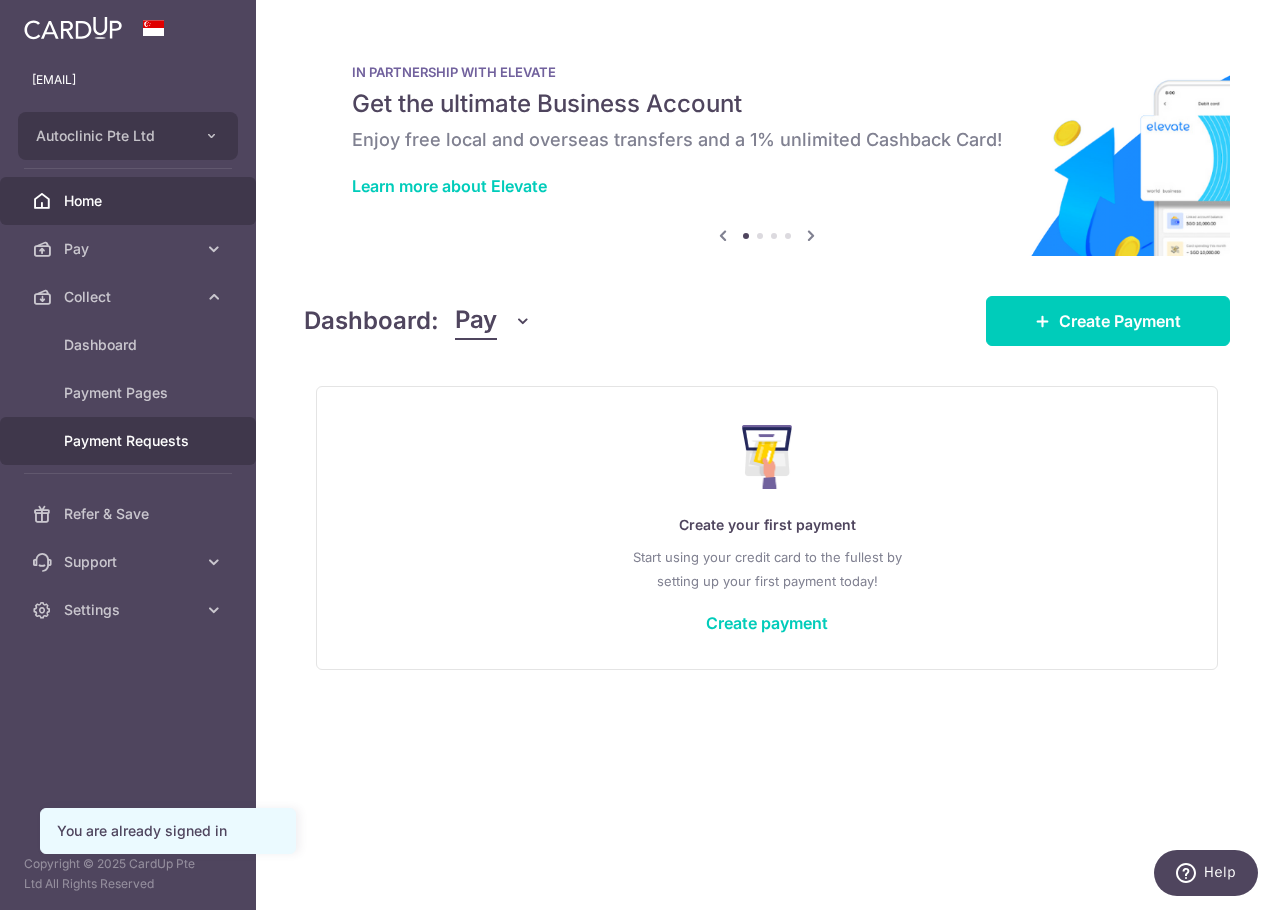 click on "Payment Requests" at bounding box center [128, 441] 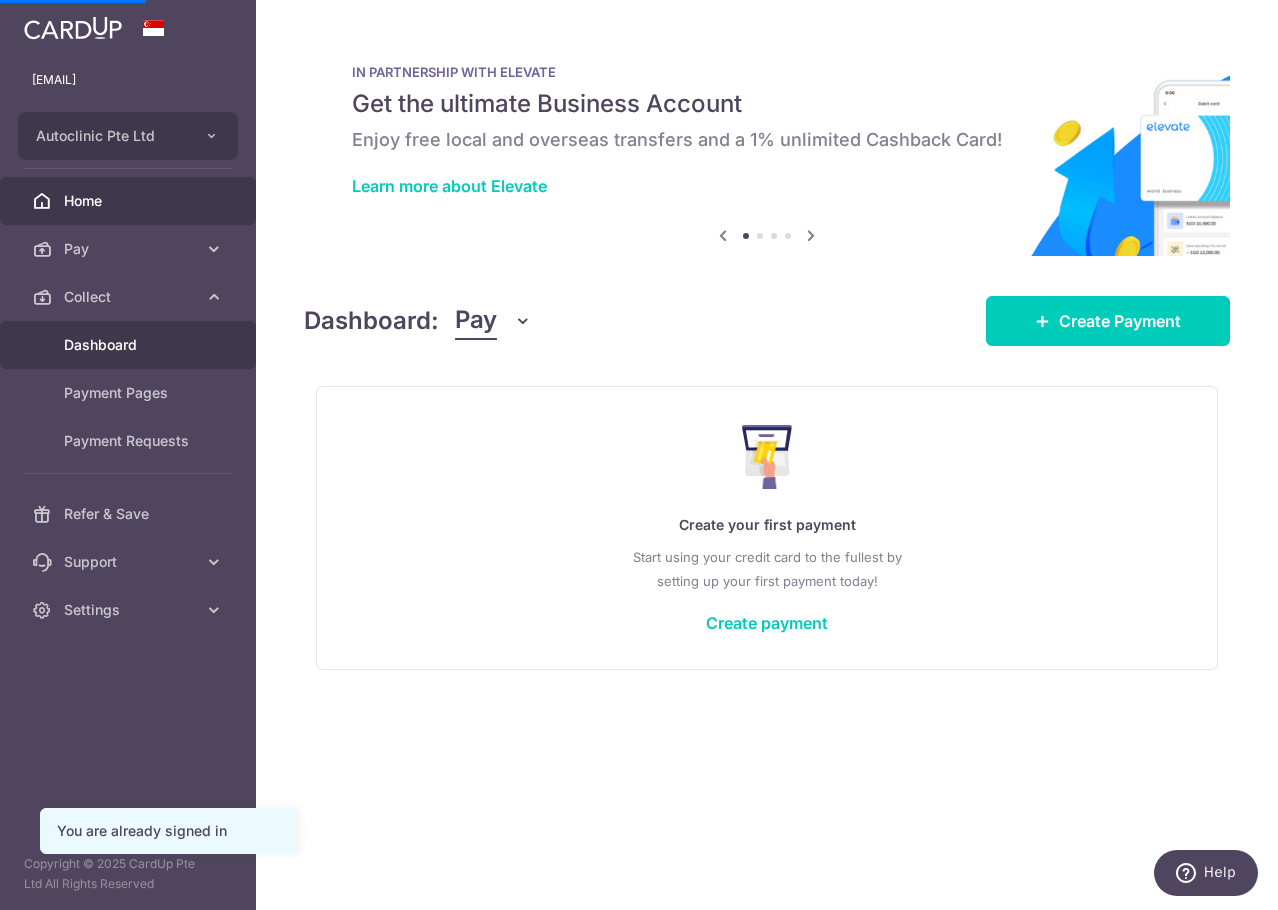 click on "Dashboard" at bounding box center [130, 345] 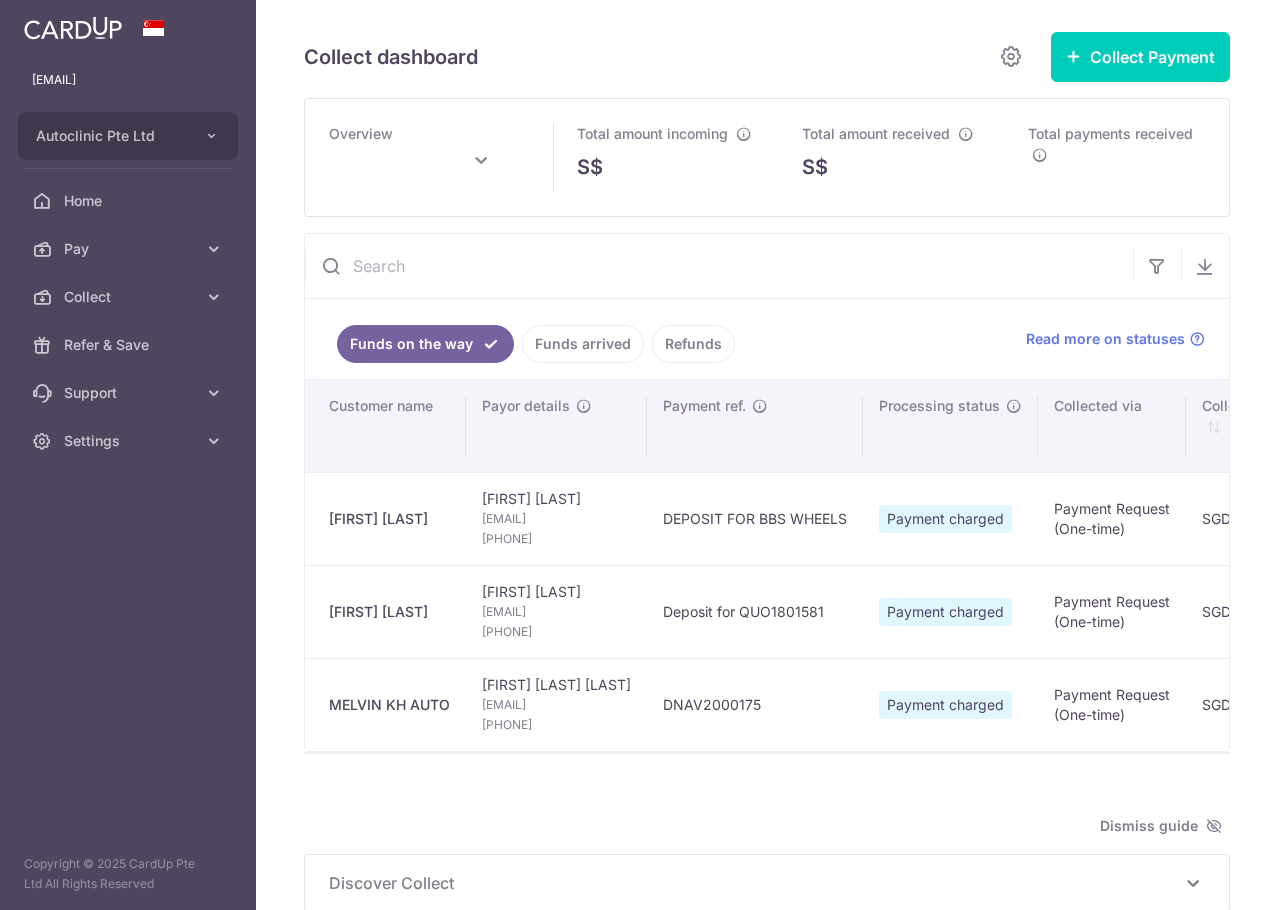 scroll, scrollTop: 0, scrollLeft: 0, axis: both 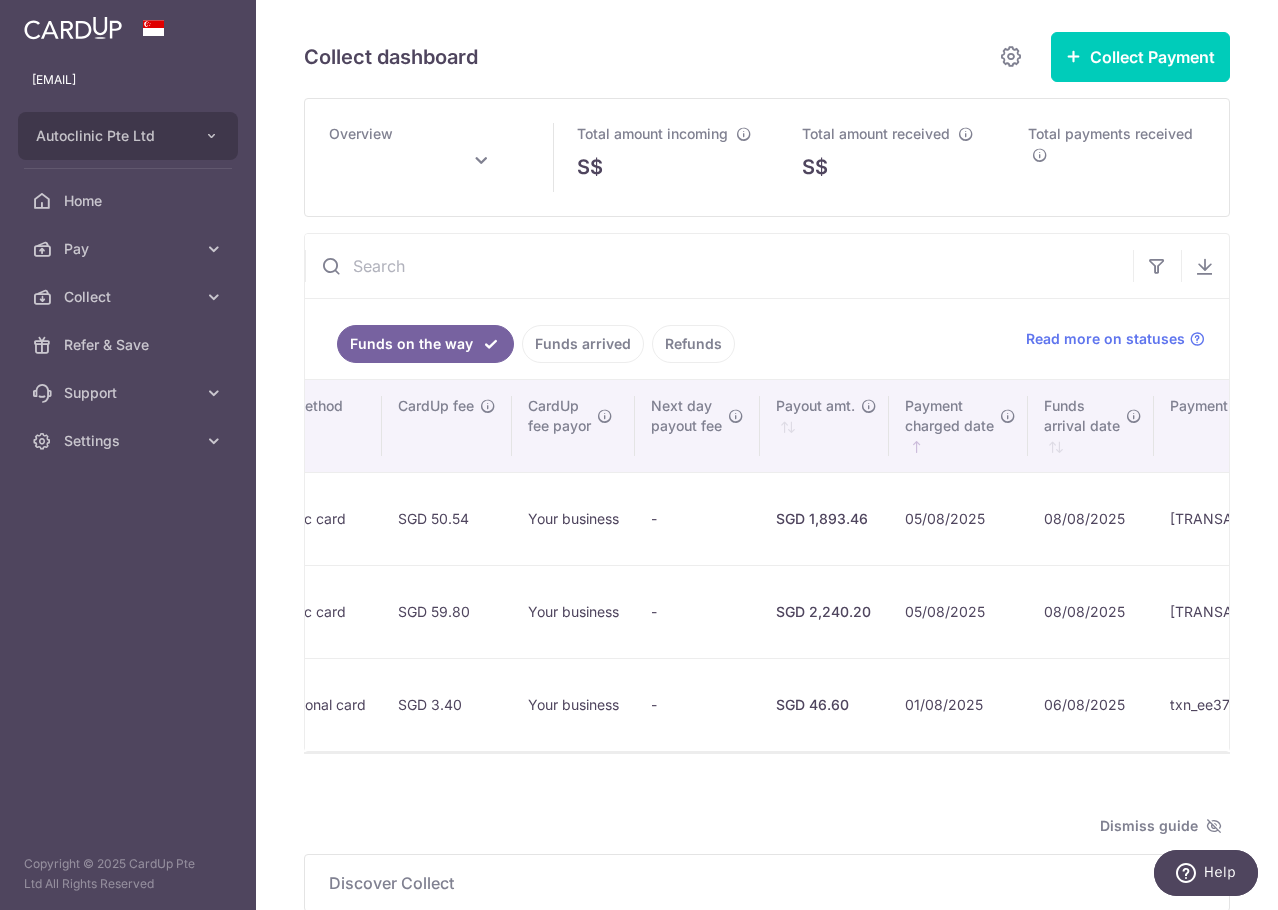 click on "Funds arrived" at bounding box center (583, 344) 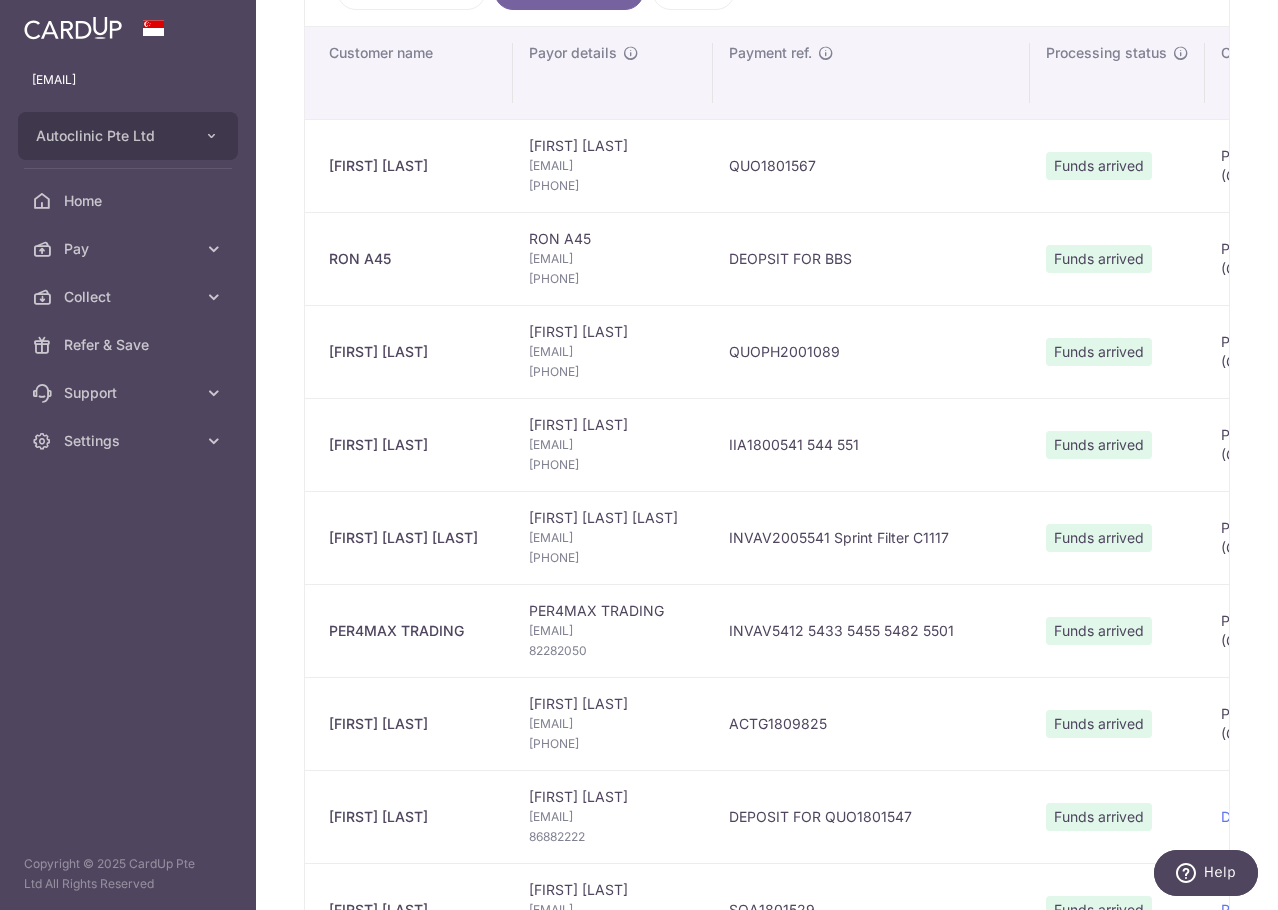 scroll, scrollTop: 453, scrollLeft: 0, axis: vertical 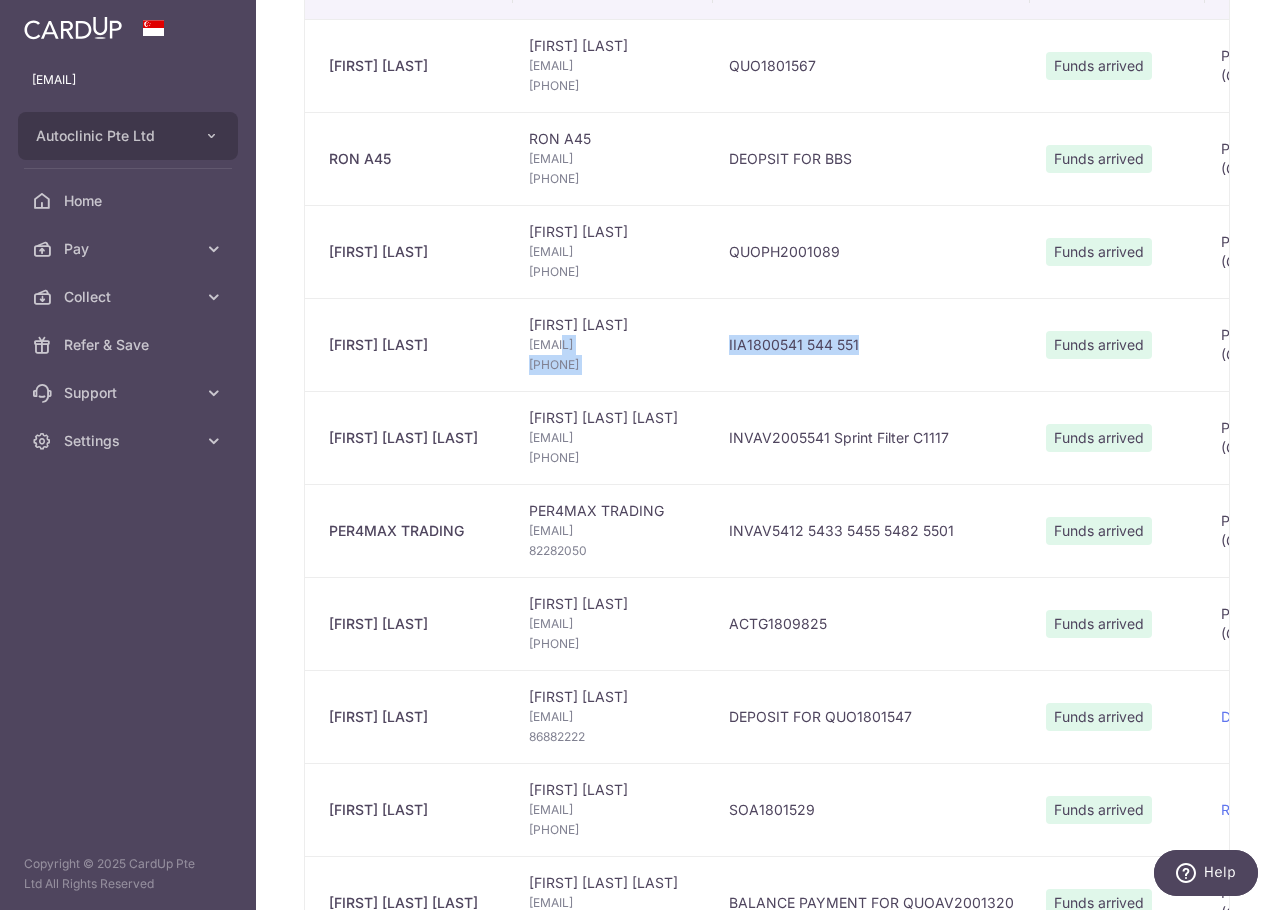 type on "August 2025" 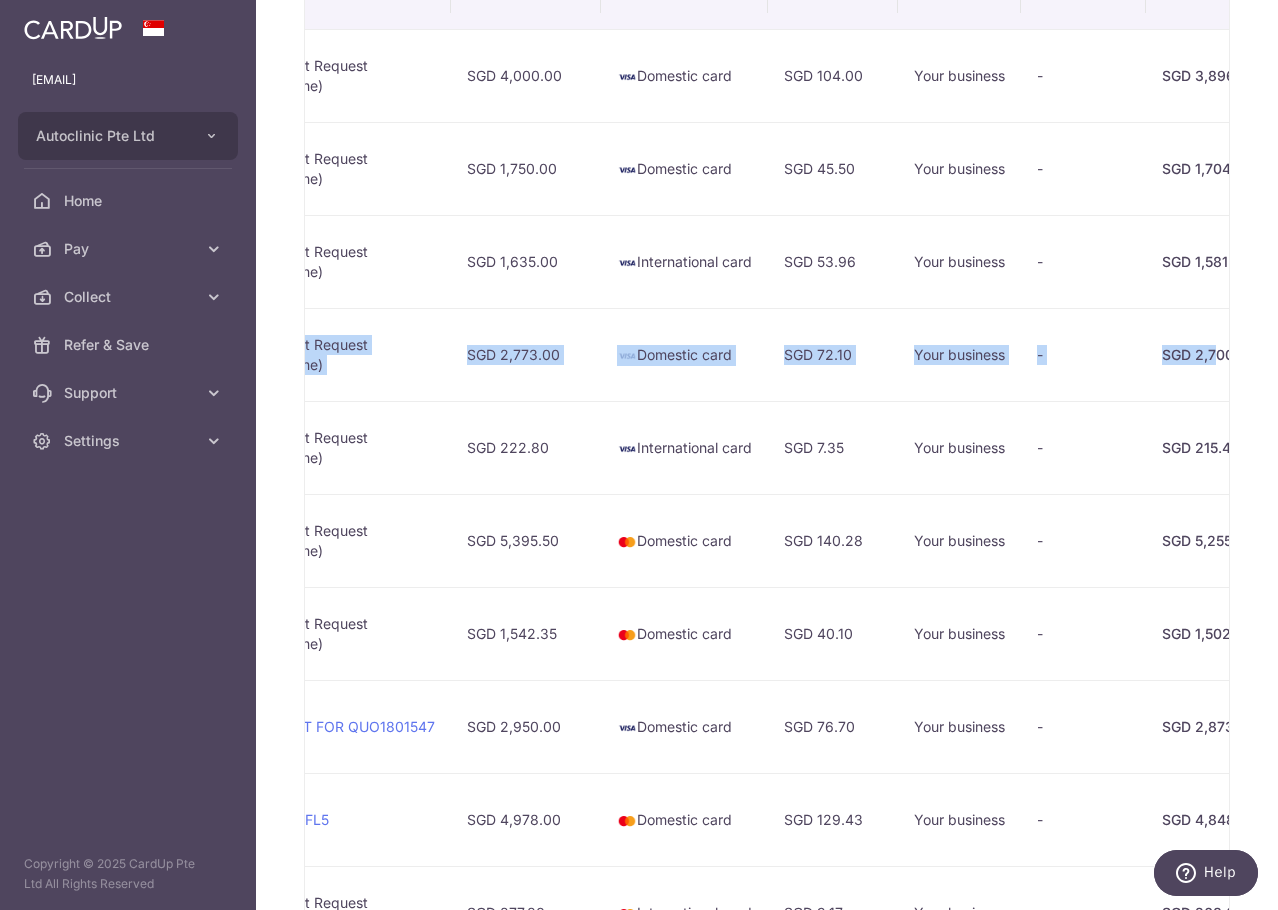 scroll, scrollTop: 0, scrollLeft: 1125, axis: horizontal 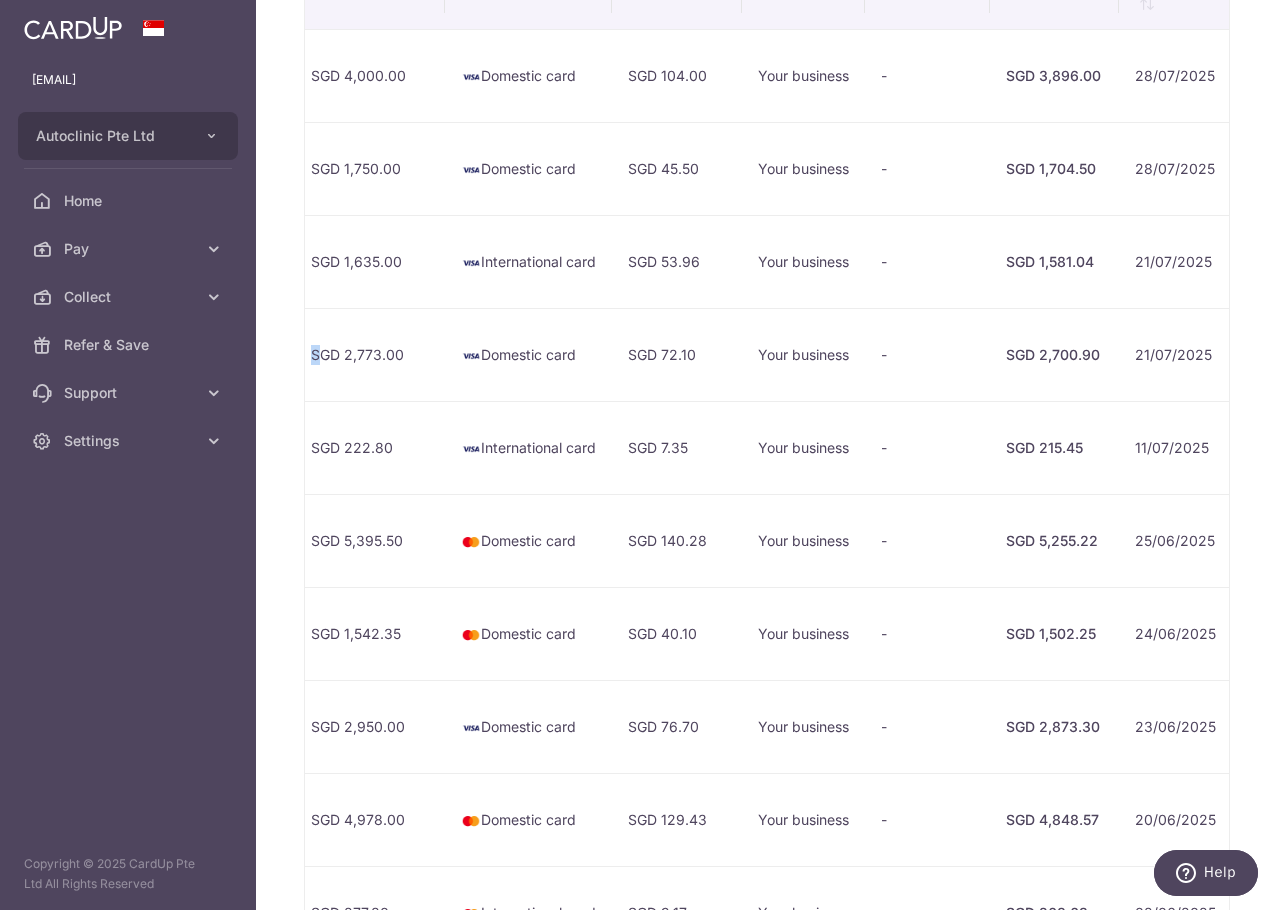 drag, startPoint x: 668, startPoint y: 360, endPoint x: 381, endPoint y: 349, distance: 287.21072 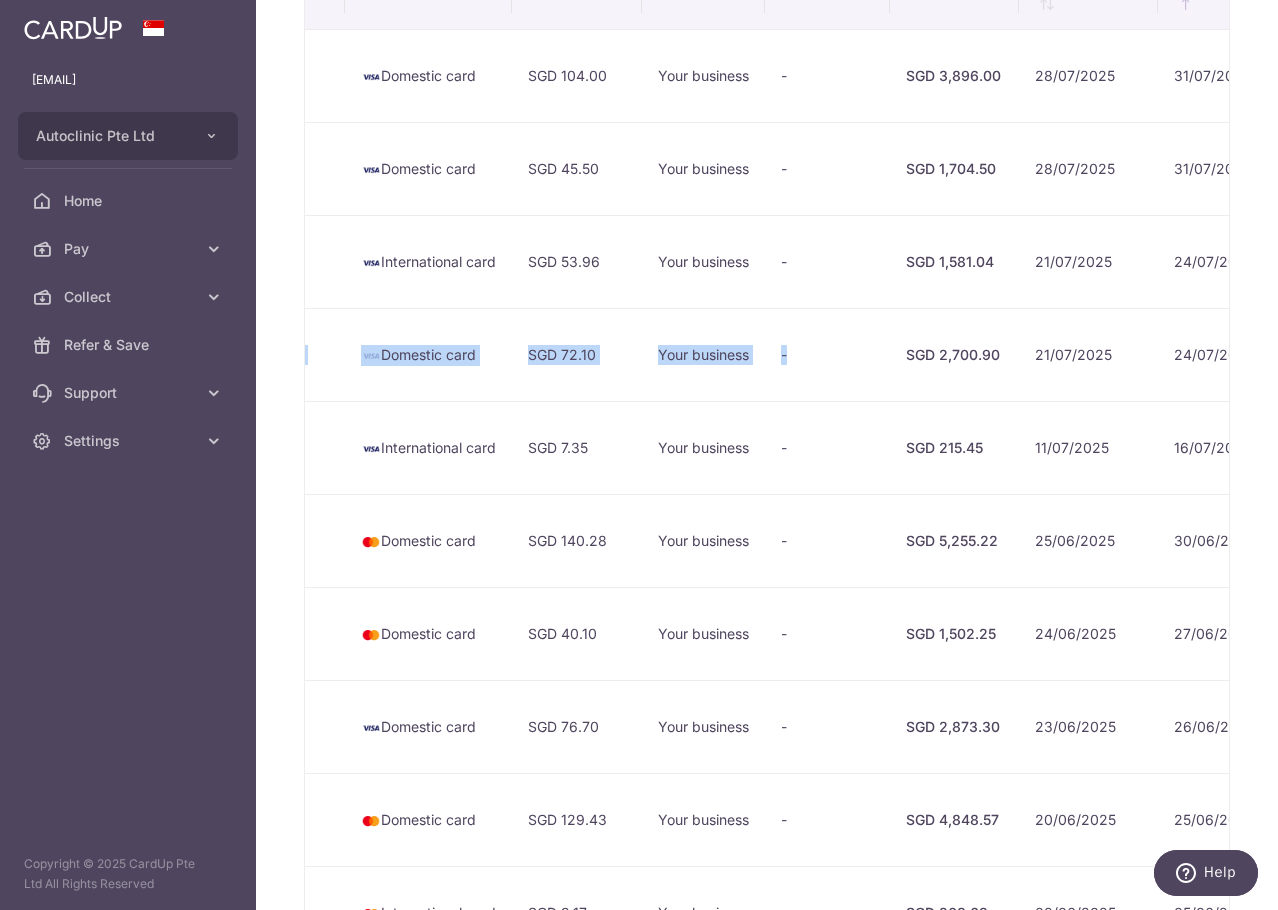 scroll, scrollTop: 0, scrollLeft: 963, axis: horizontal 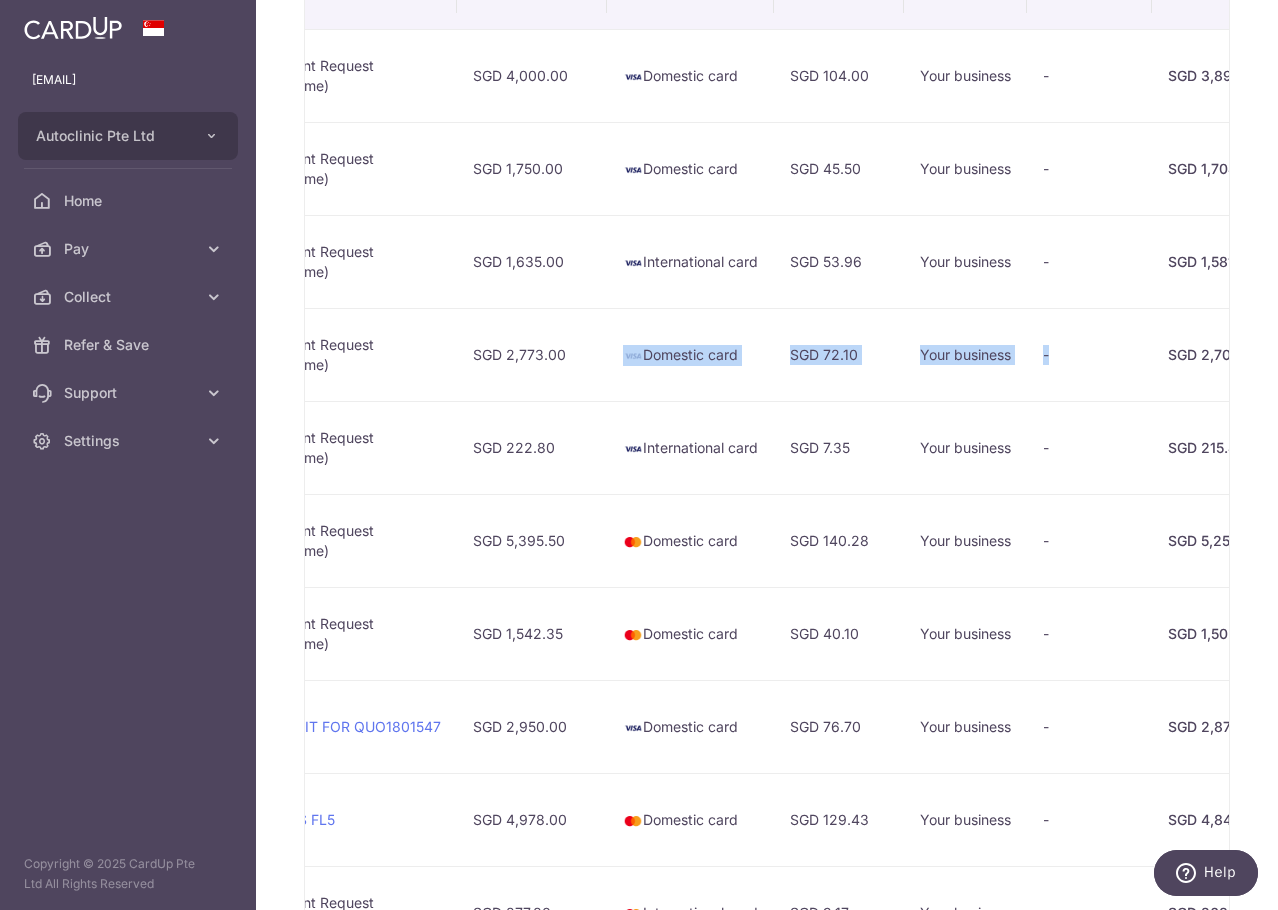 drag, startPoint x: 1064, startPoint y: 367, endPoint x: 602, endPoint y: 347, distance: 462.4327 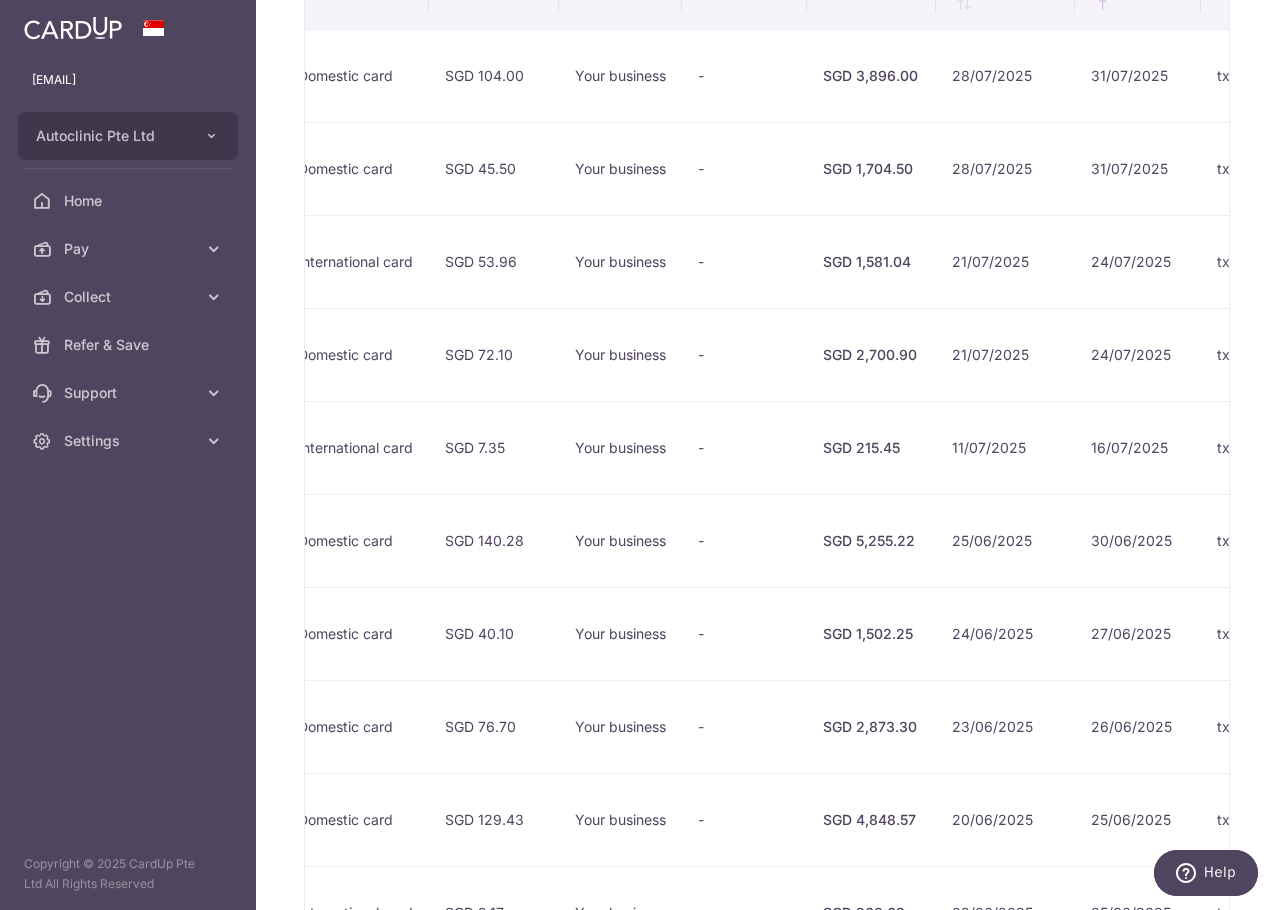 scroll, scrollTop: 0, scrollLeft: 1678, axis: horizontal 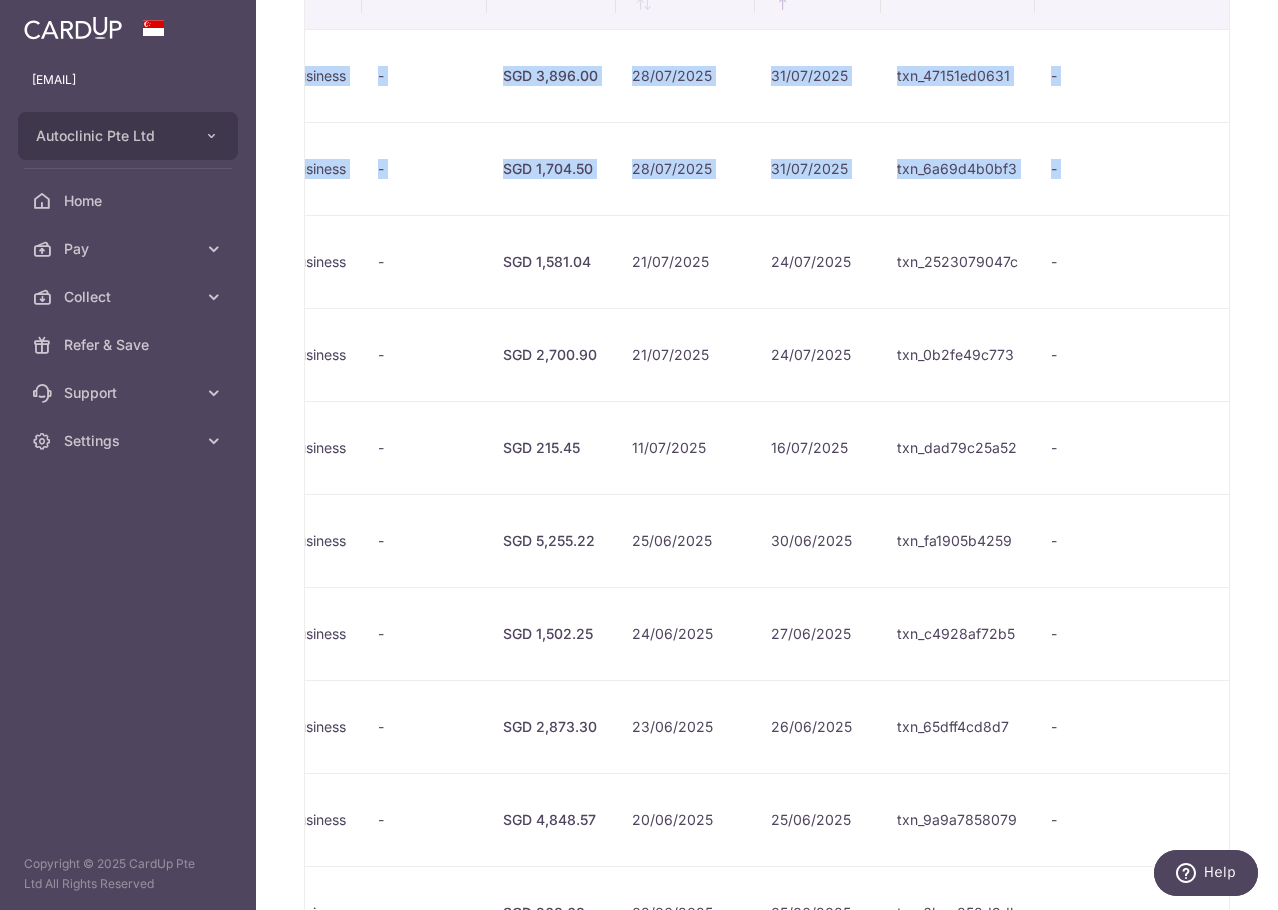 drag, startPoint x: 951, startPoint y: 270, endPoint x: 1282, endPoint y: 273, distance: 331.01358 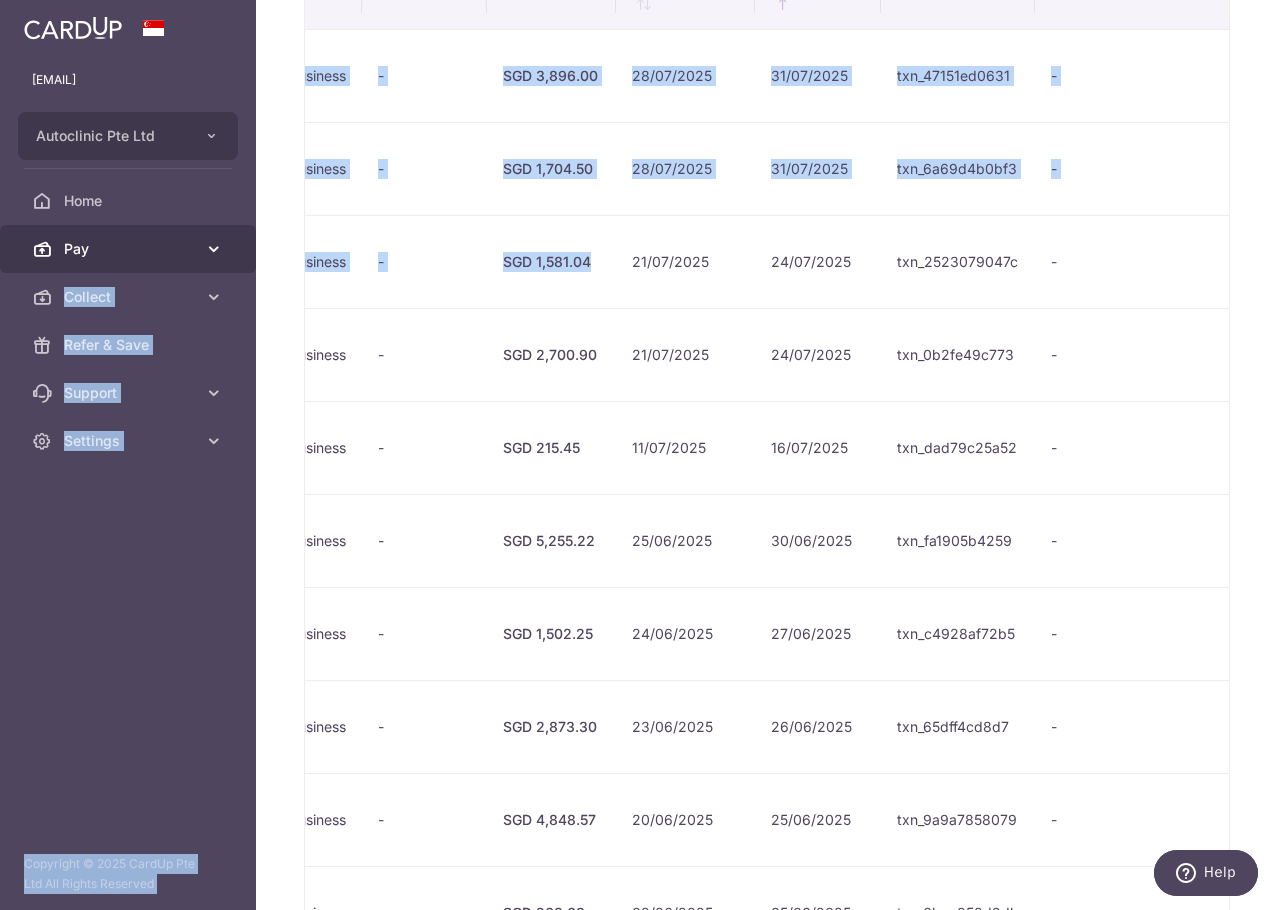 scroll, scrollTop: 0, scrollLeft: 0, axis: both 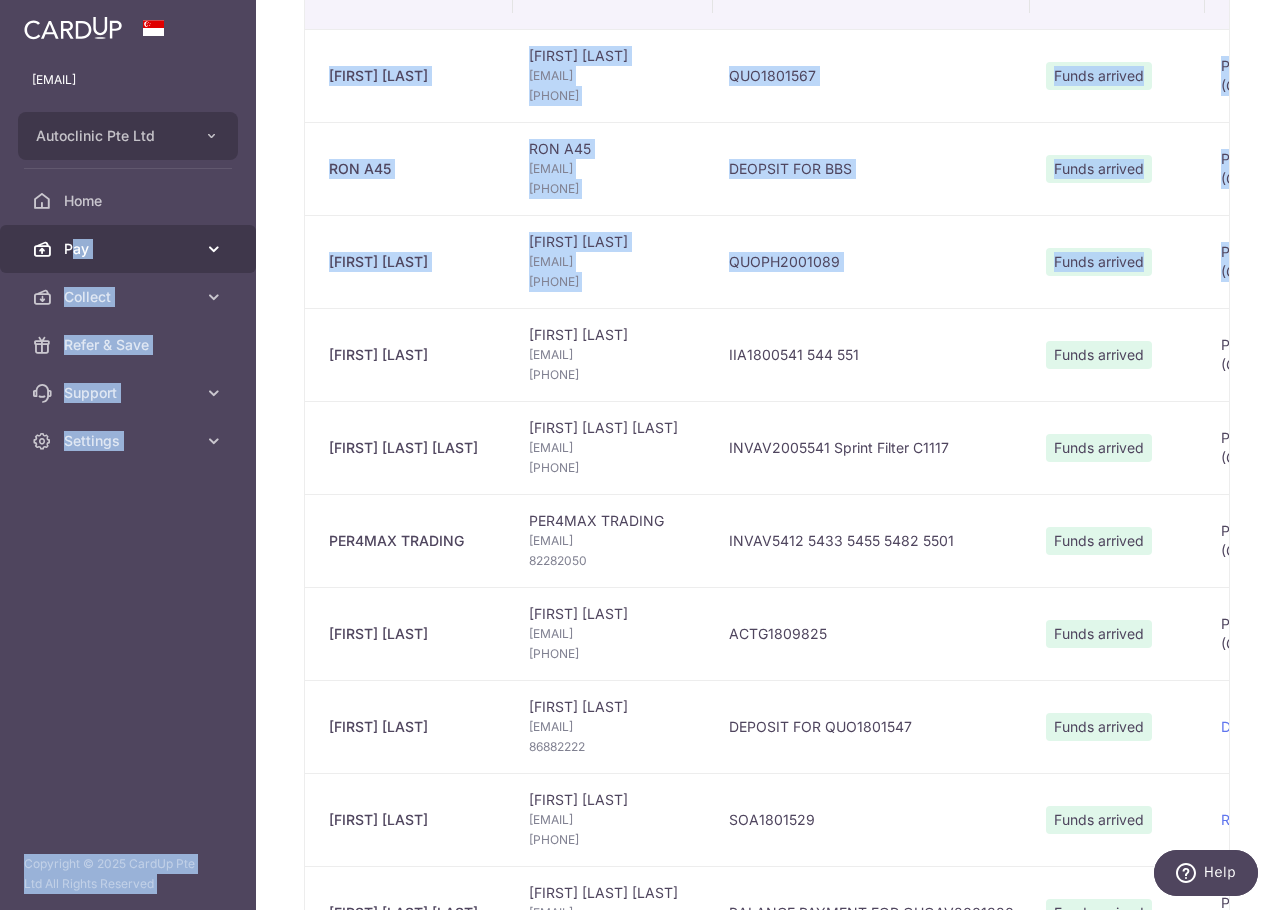 drag, startPoint x: 596, startPoint y: 269, endPoint x: 74, endPoint y: 269, distance: 522 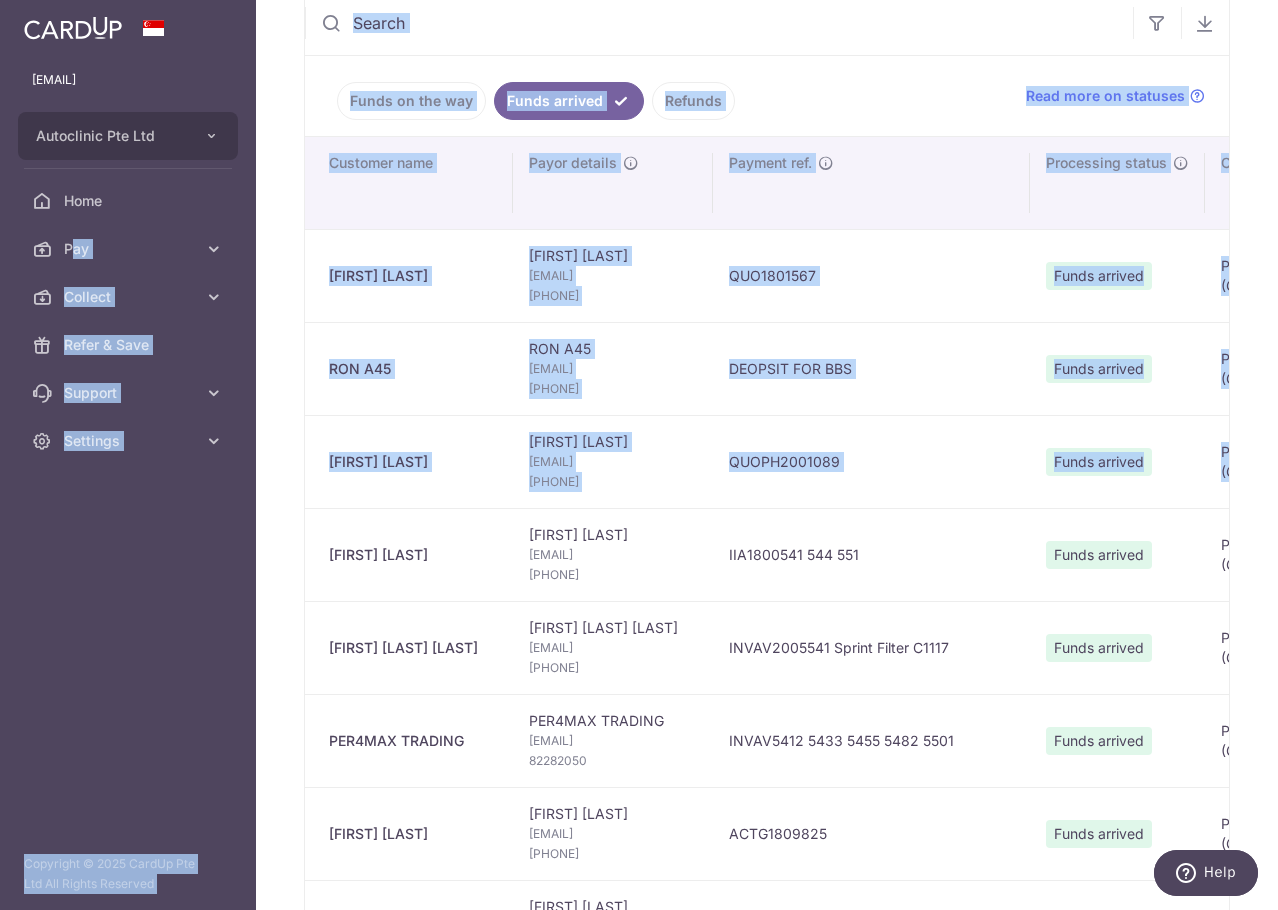 scroll, scrollTop: 0, scrollLeft: 0, axis: both 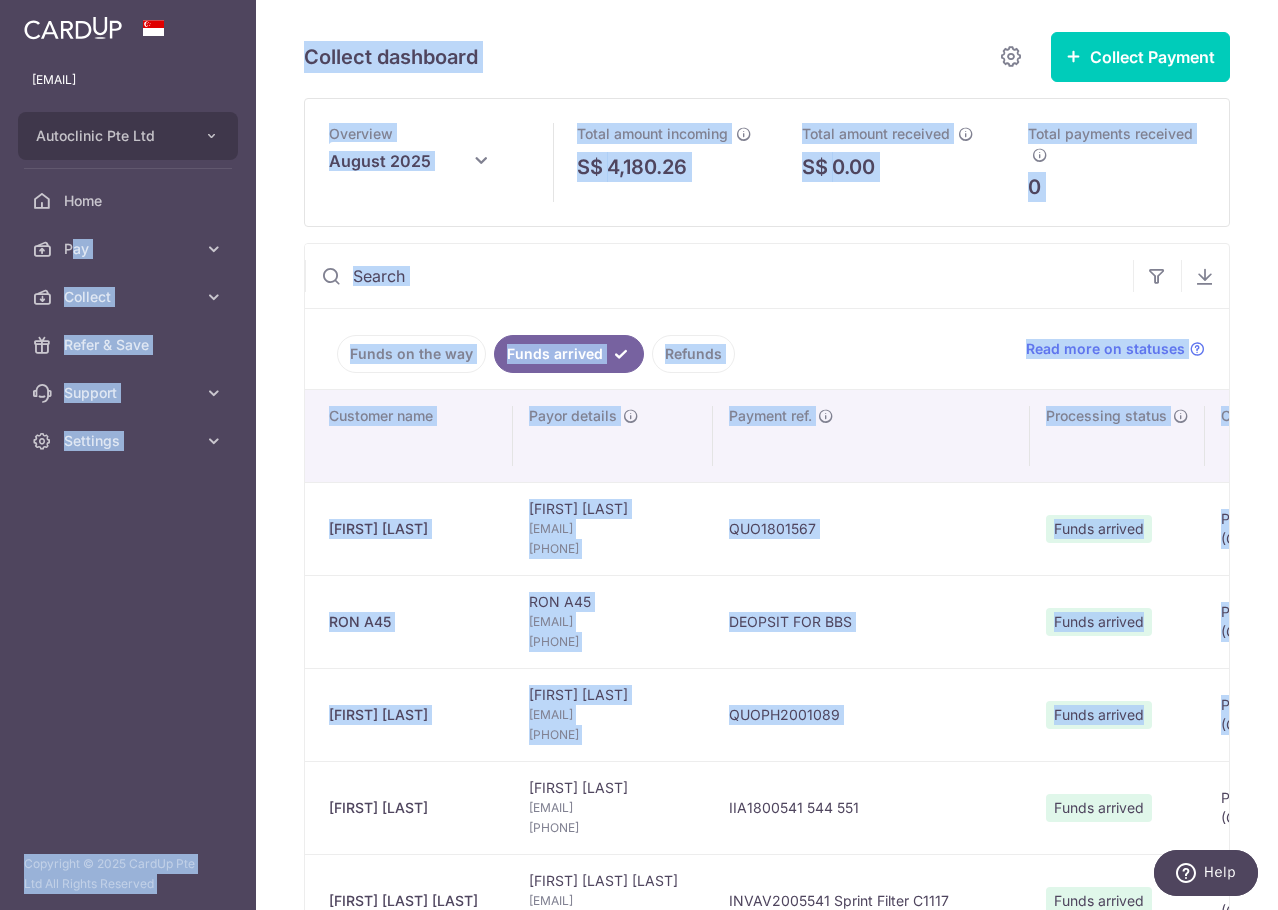 click on "Funds on the way
Funds arrived
Refunds" at bounding box center [653, 349] 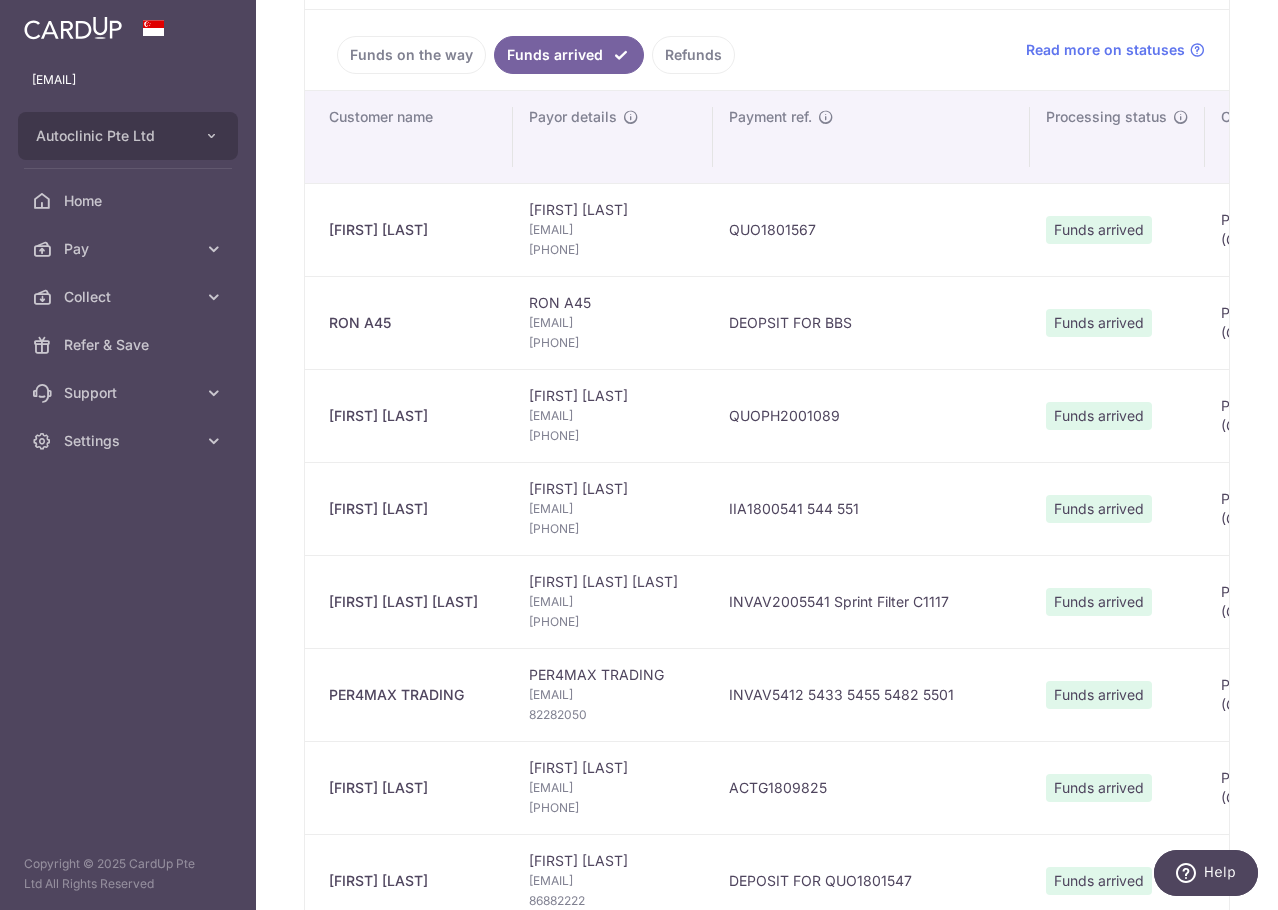 scroll, scrollTop: 300, scrollLeft: 0, axis: vertical 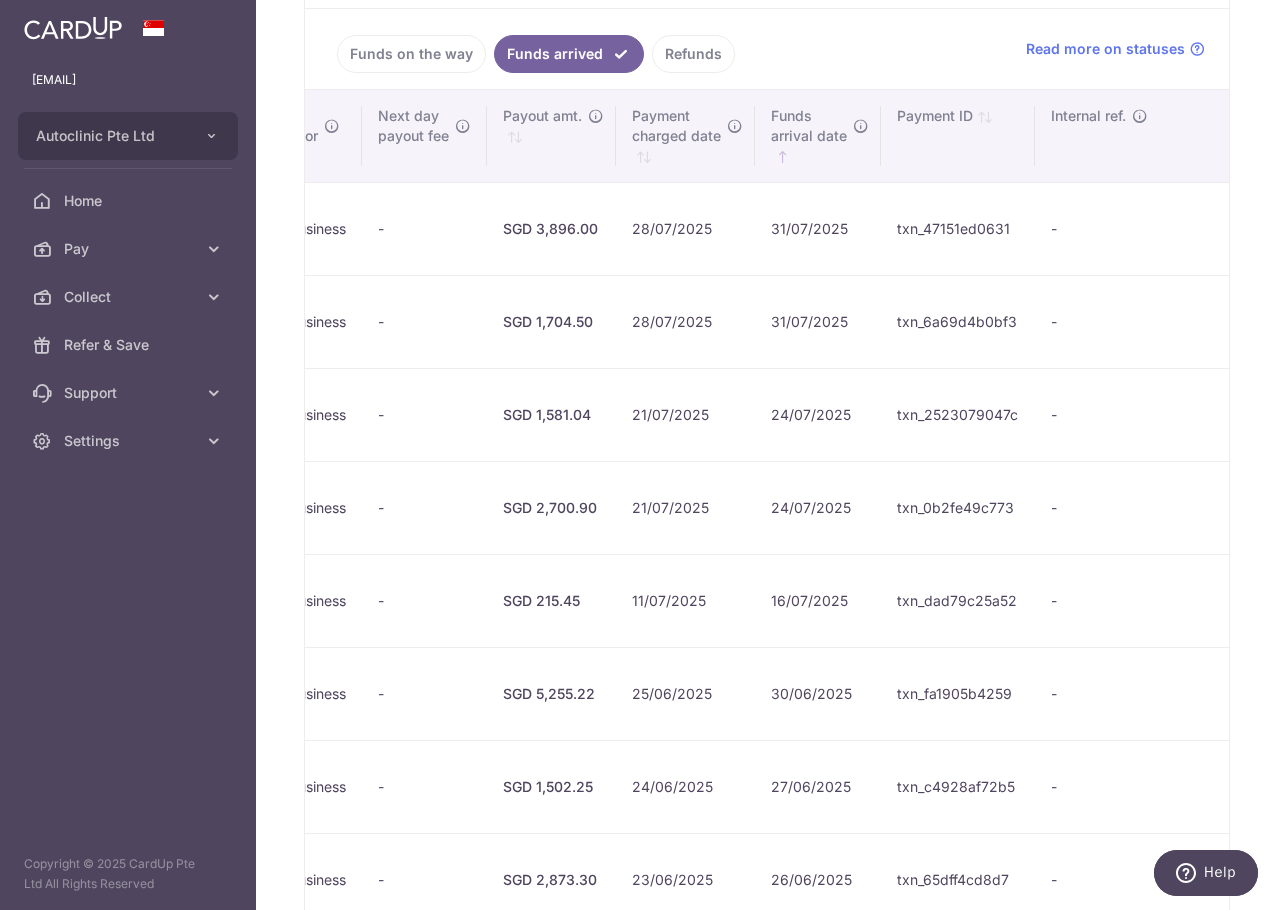 drag, startPoint x: 504, startPoint y: 426, endPoint x: 874, endPoint y: 403, distance: 370.71417 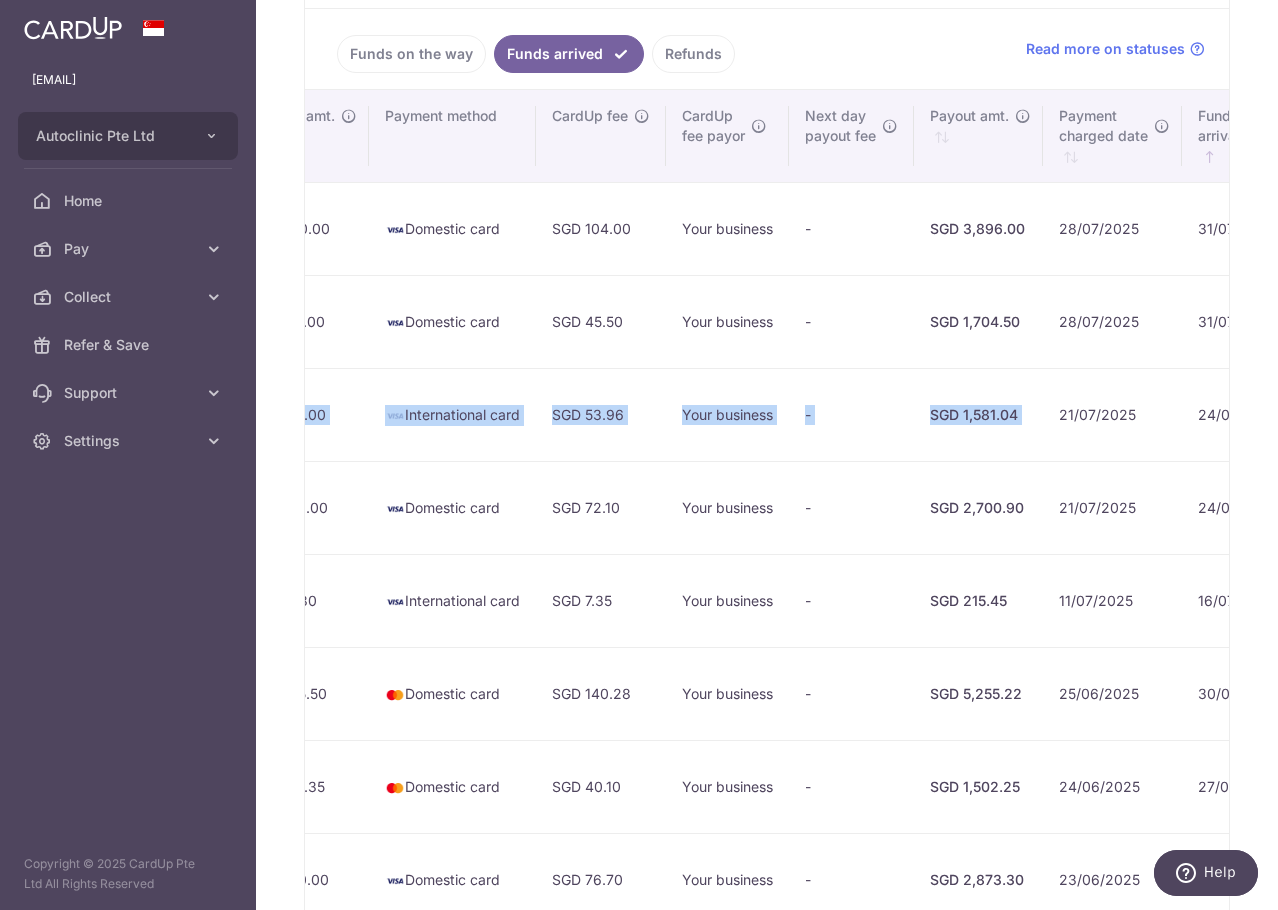 scroll, scrollTop: 0, scrollLeft: 991, axis: horizontal 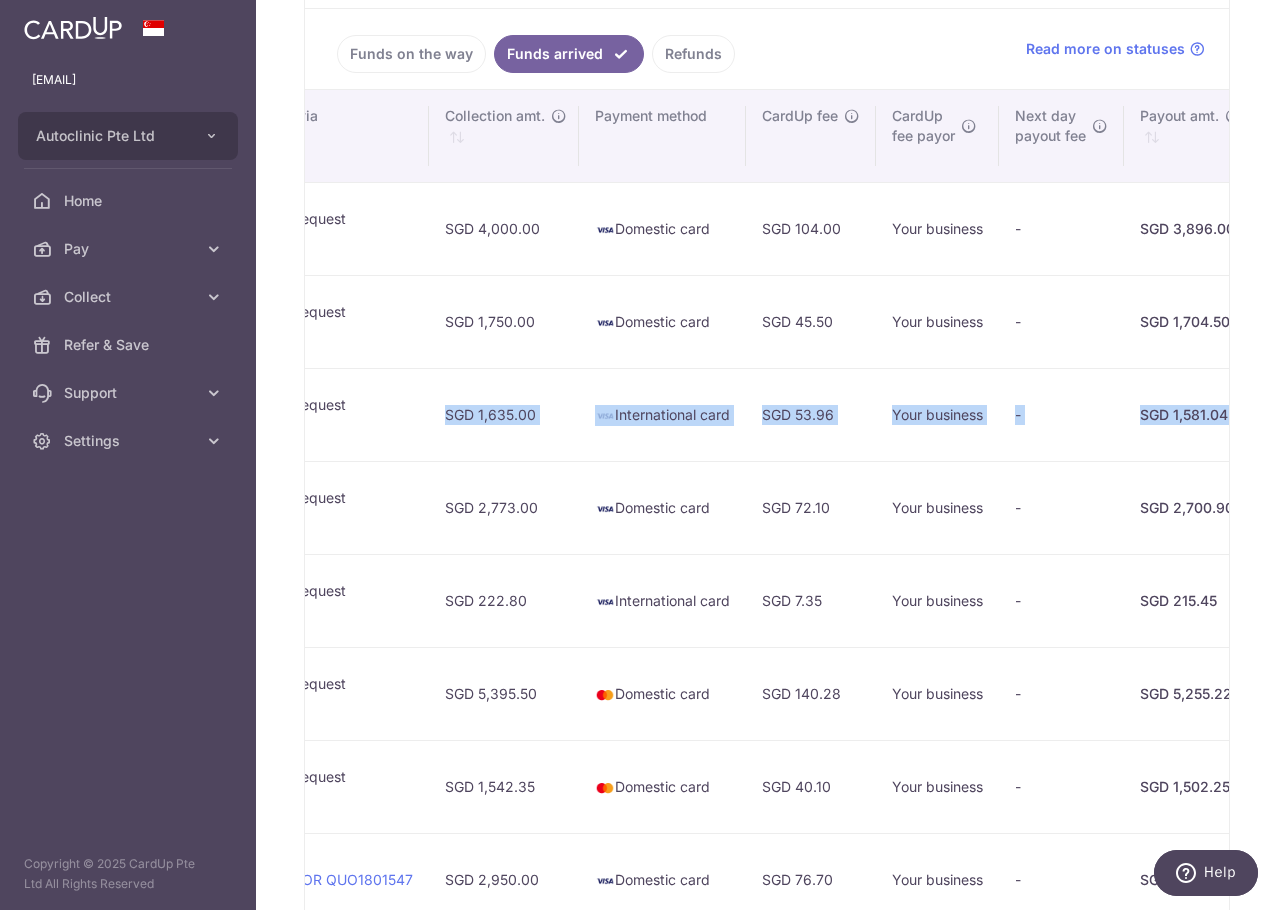 drag, startPoint x: 616, startPoint y: 408, endPoint x: 476, endPoint y: 412, distance: 140.05713 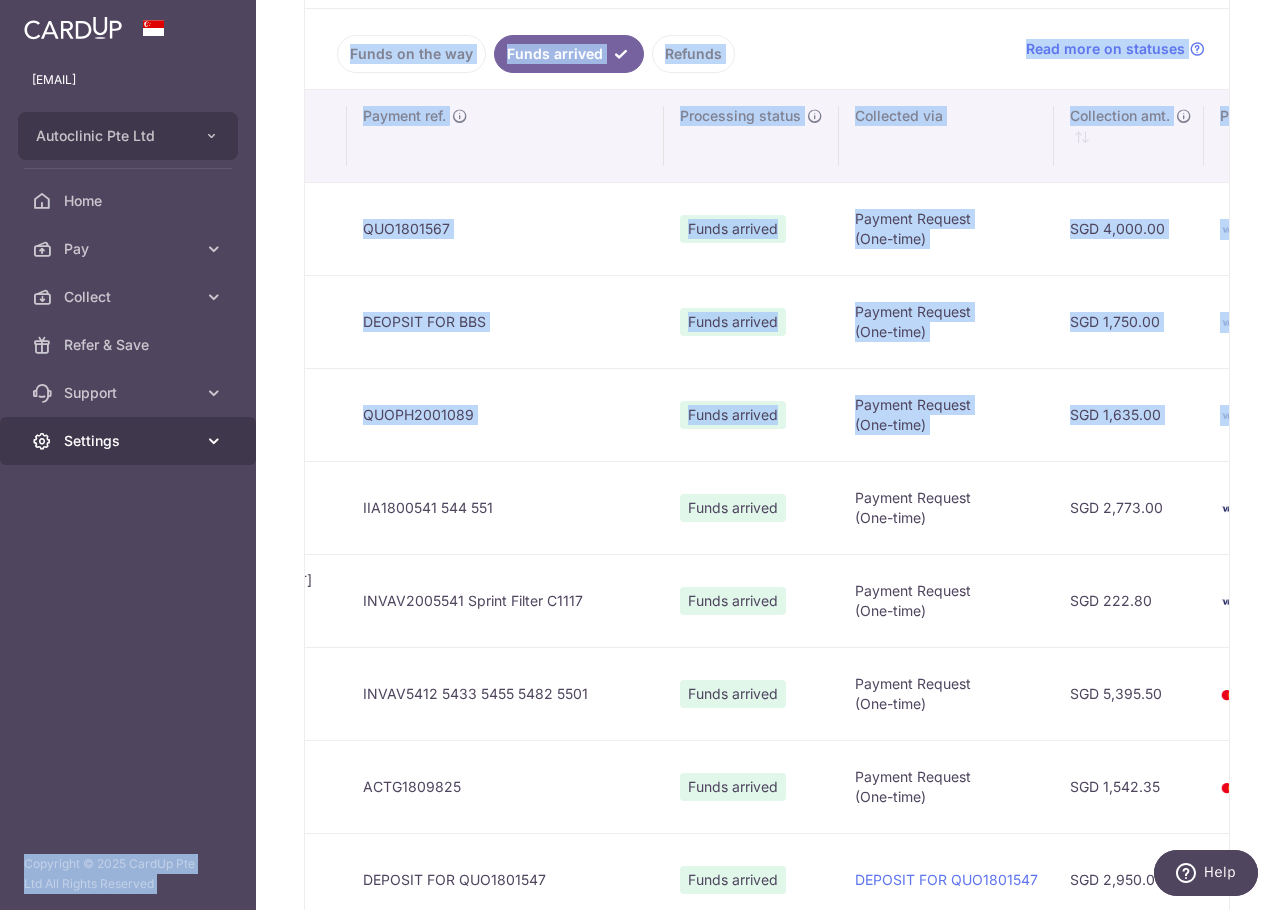 scroll, scrollTop: 0, scrollLeft: 0, axis: both 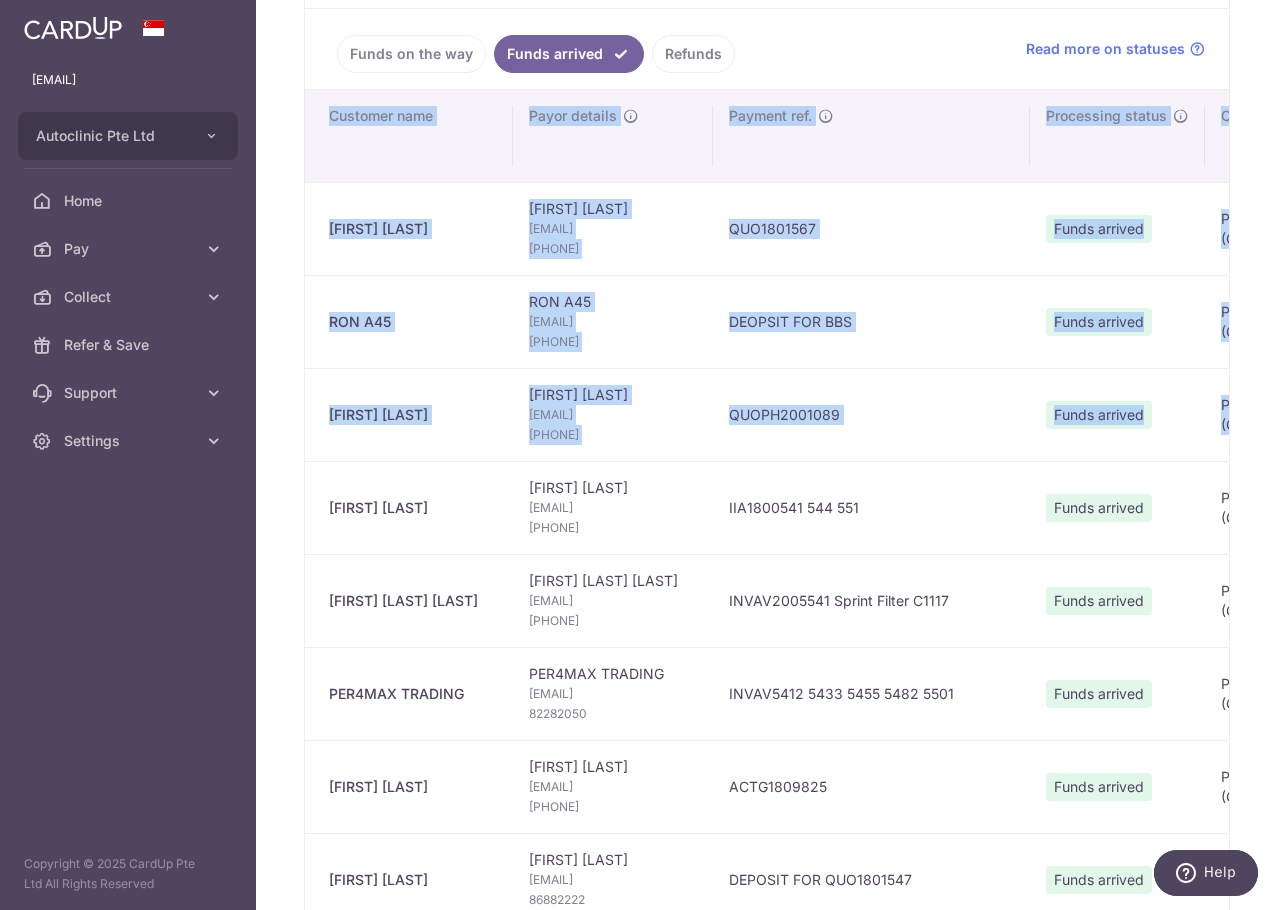 drag, startPoint x: 711, startPoint y: 424, endPoint x: 294, endPoint y: 409, distance: 417.26968 